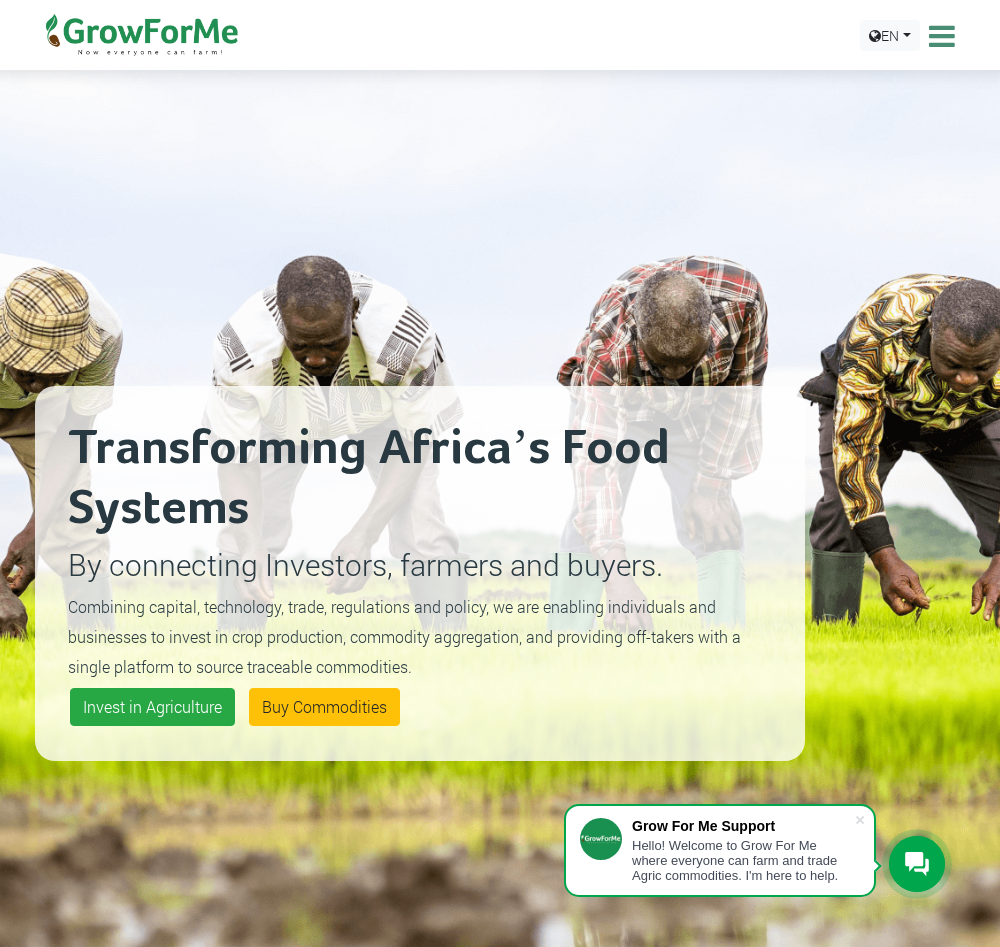 scroll, scrollTop: 0, scrollLeft: 0, axis: both 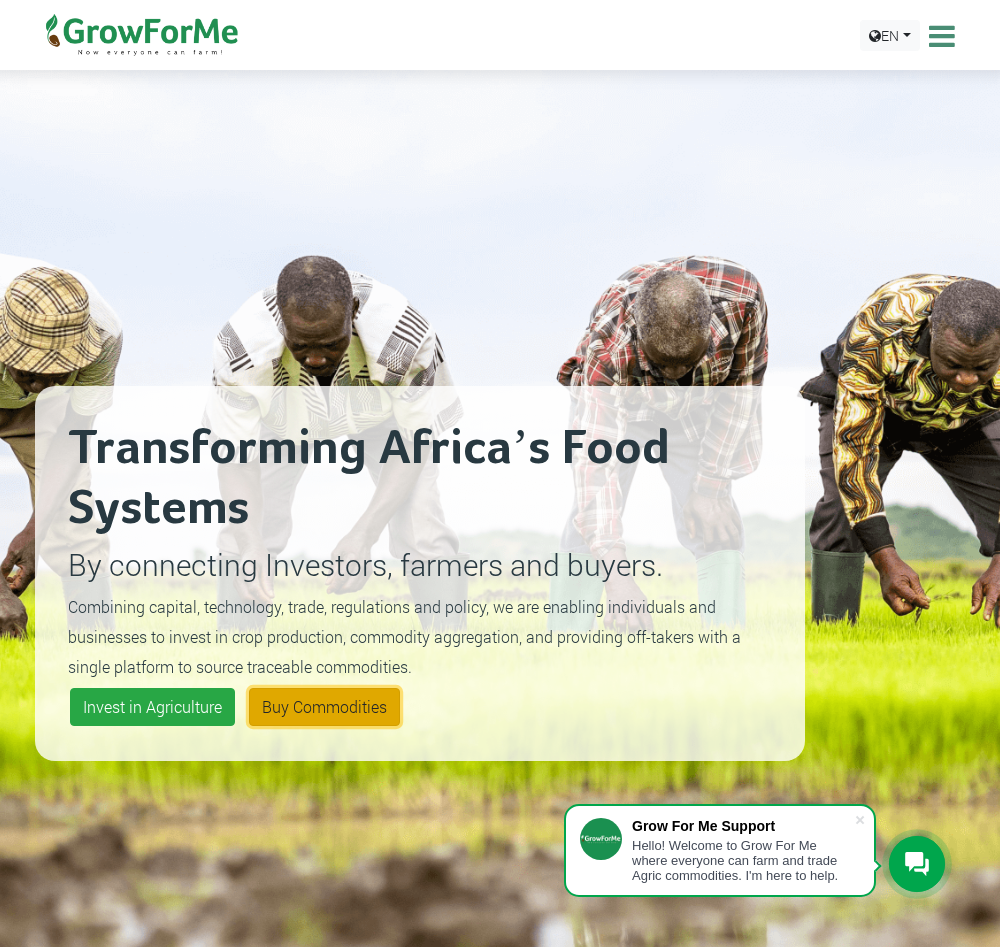 click on "Buy Commodities" at bounding box center [324, 707] 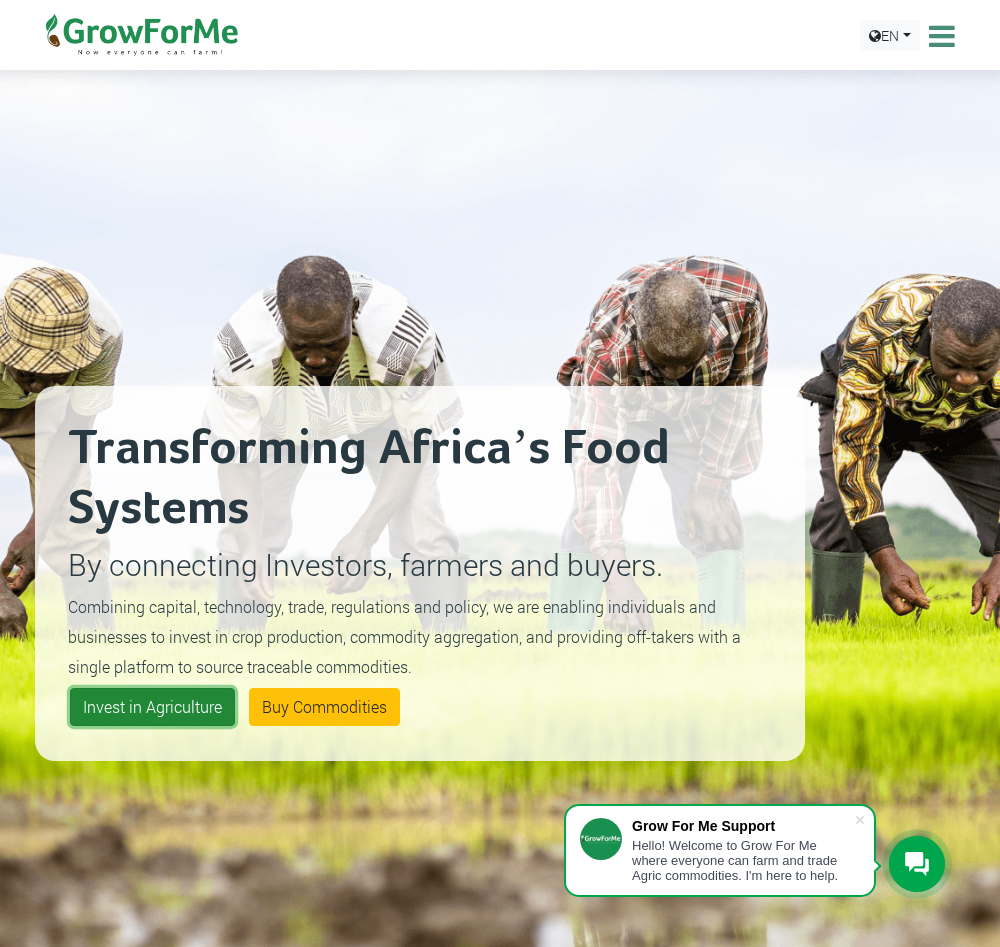 click on "Invest in Agriculture" at bounding box center (152, 707) 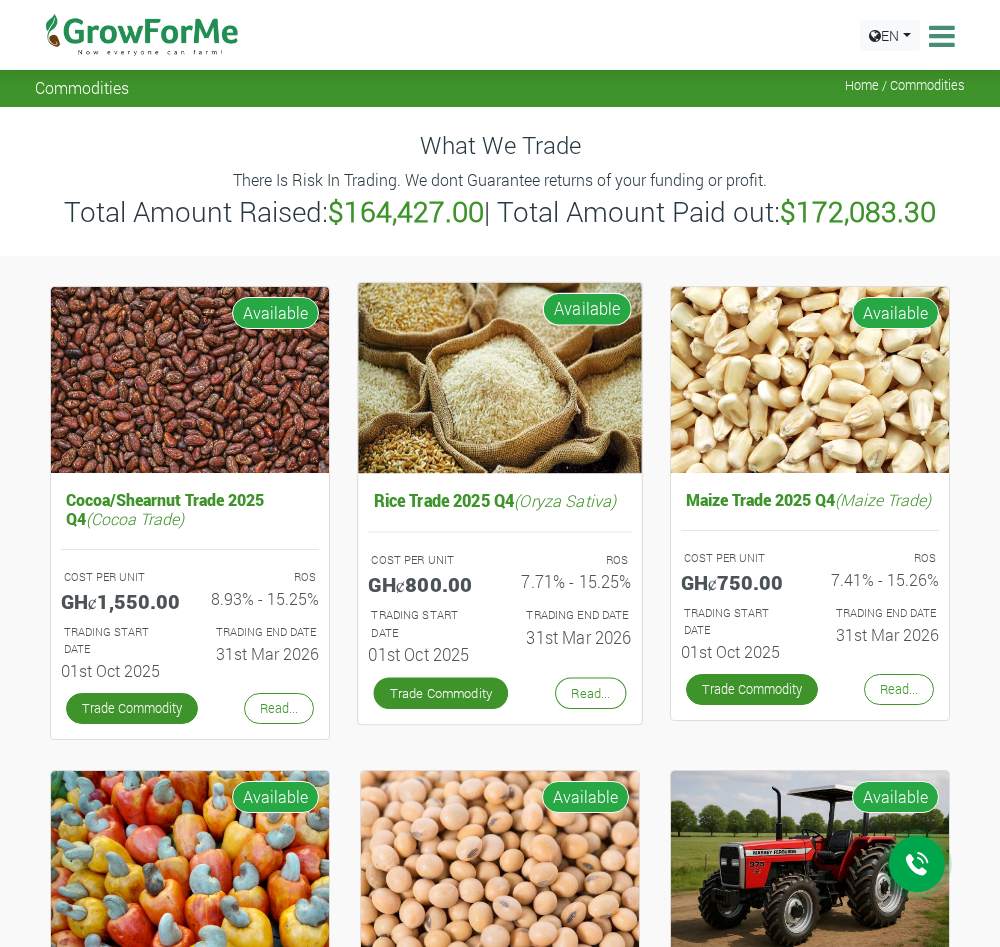 scroll, scrollTop: 0, scrollLeft: 0, axis: both 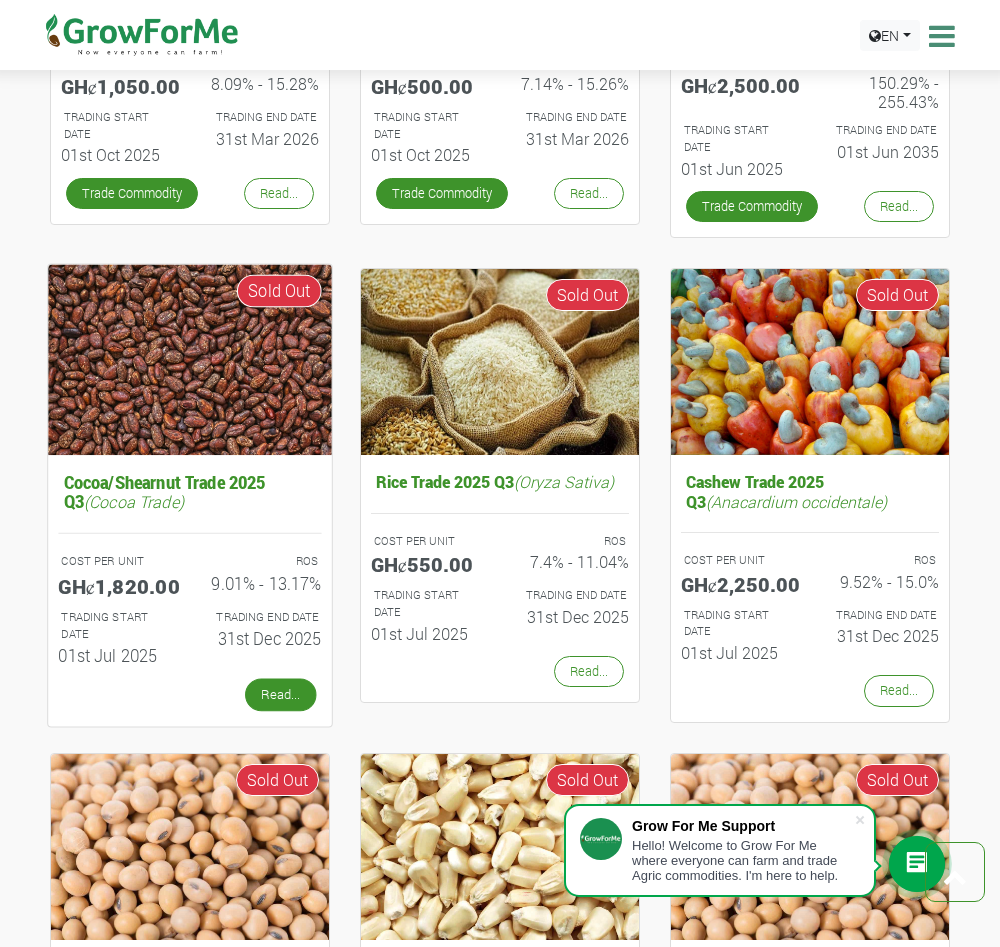 click on "Read..." at bounding box center (280, 695) 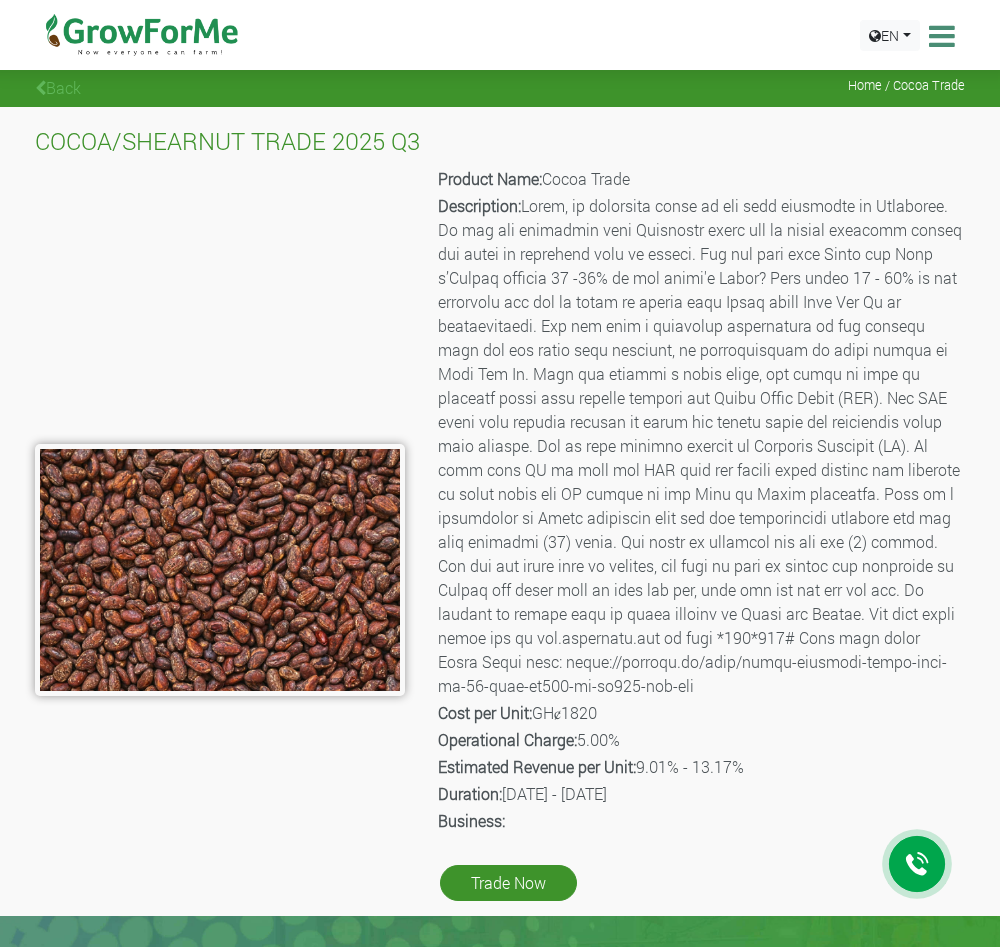 scroll, scrollTop: 0, scrollLeft: 0, axis: both 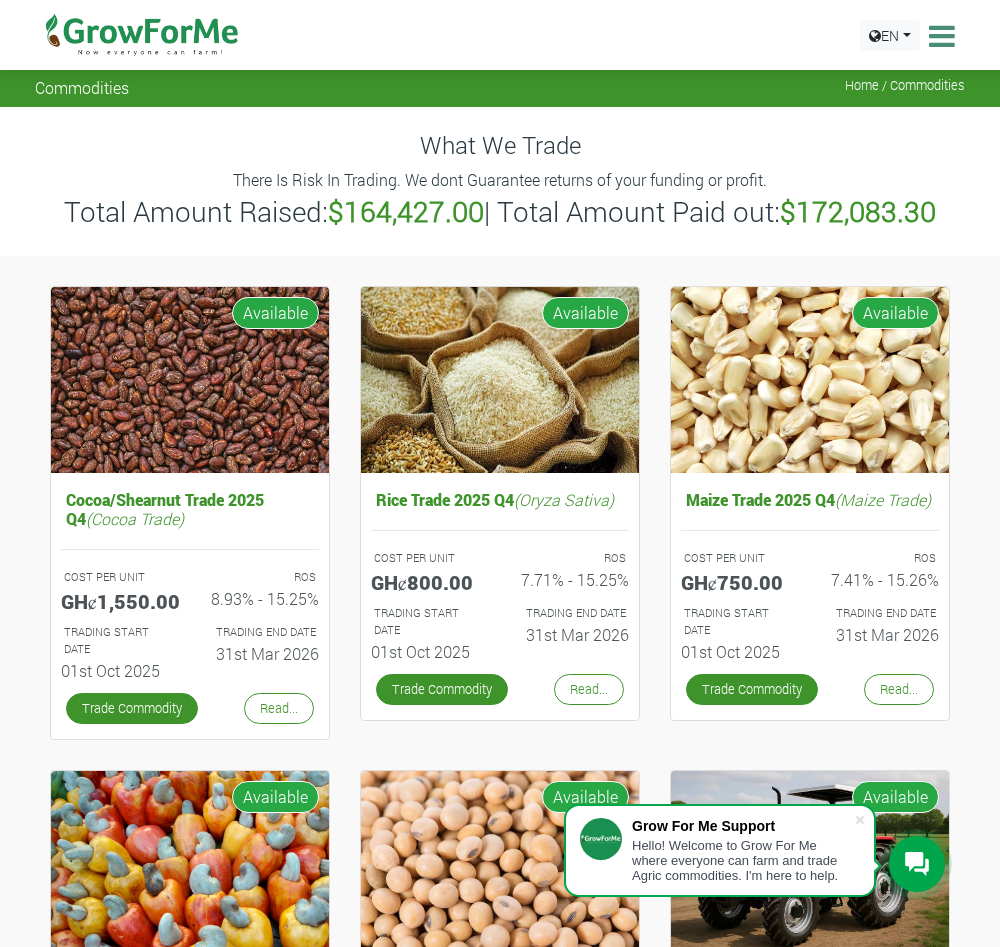click at bounding box center (939, 36) 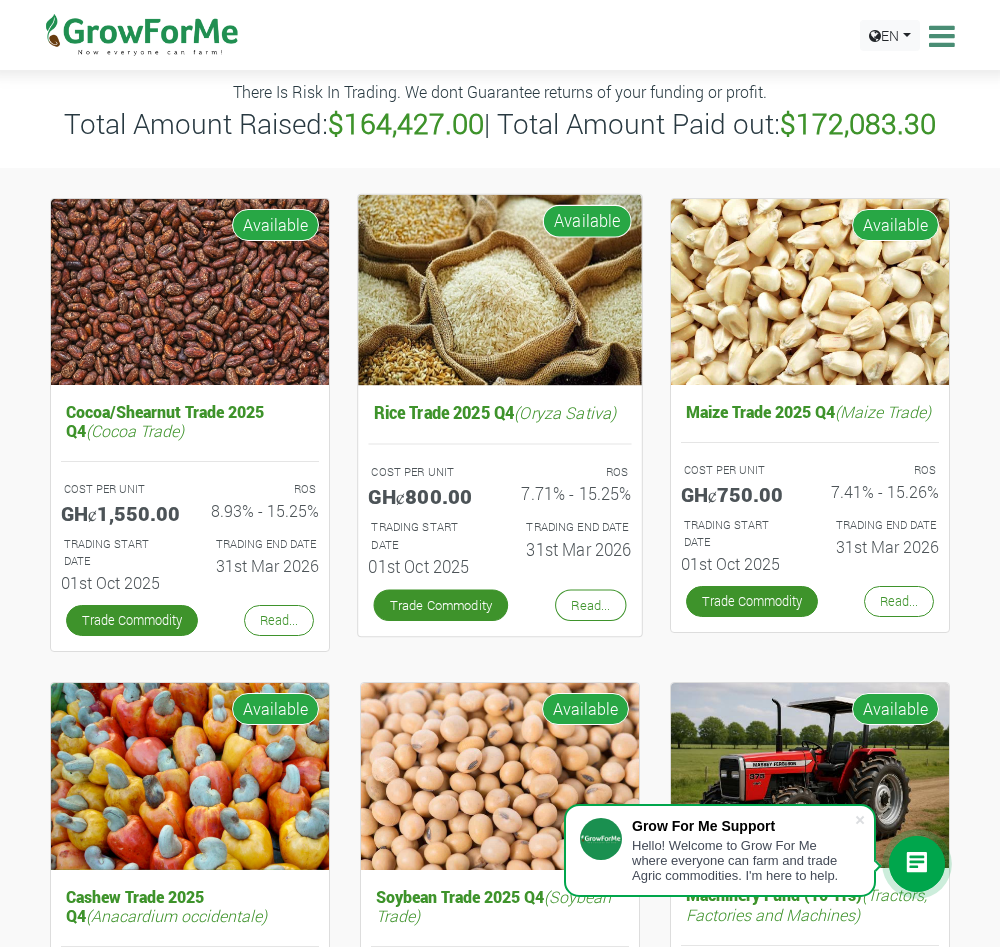 scroll, scrollTop: 0, scrollLeft: 0, axis: both 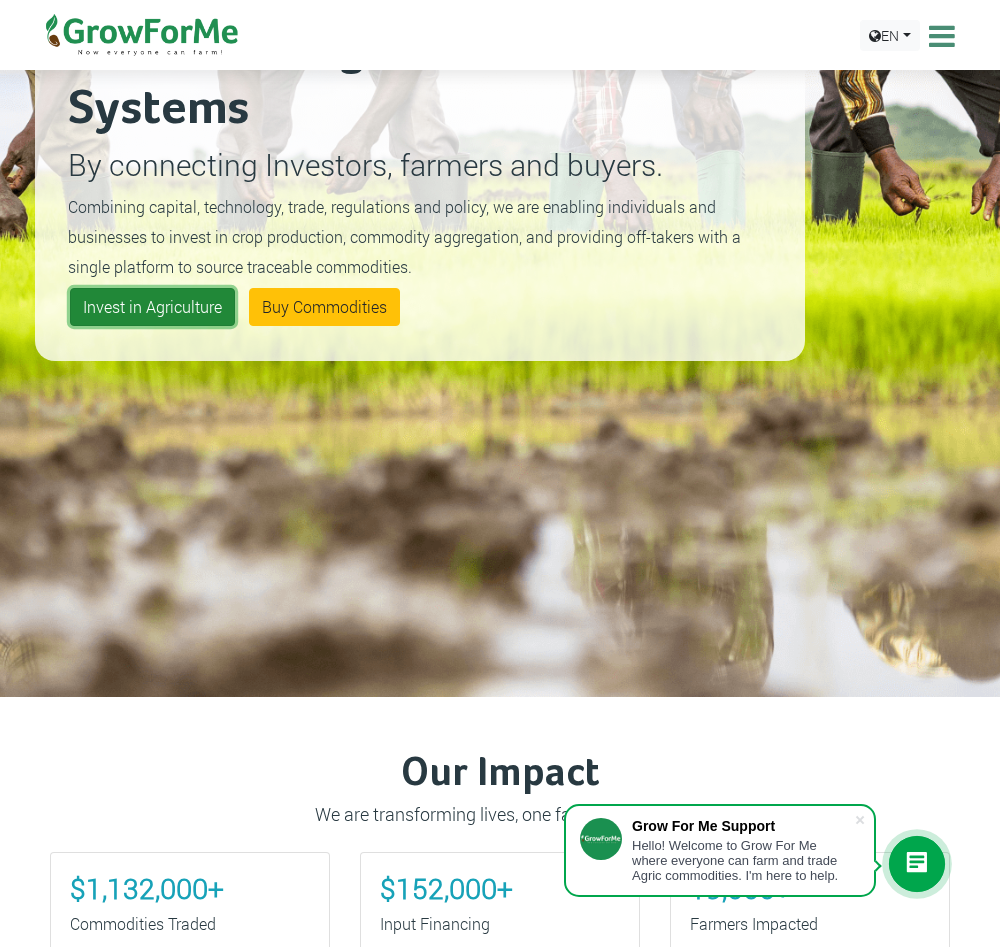 click on "Invest in Agriculture" at bounding box center (152, 307) 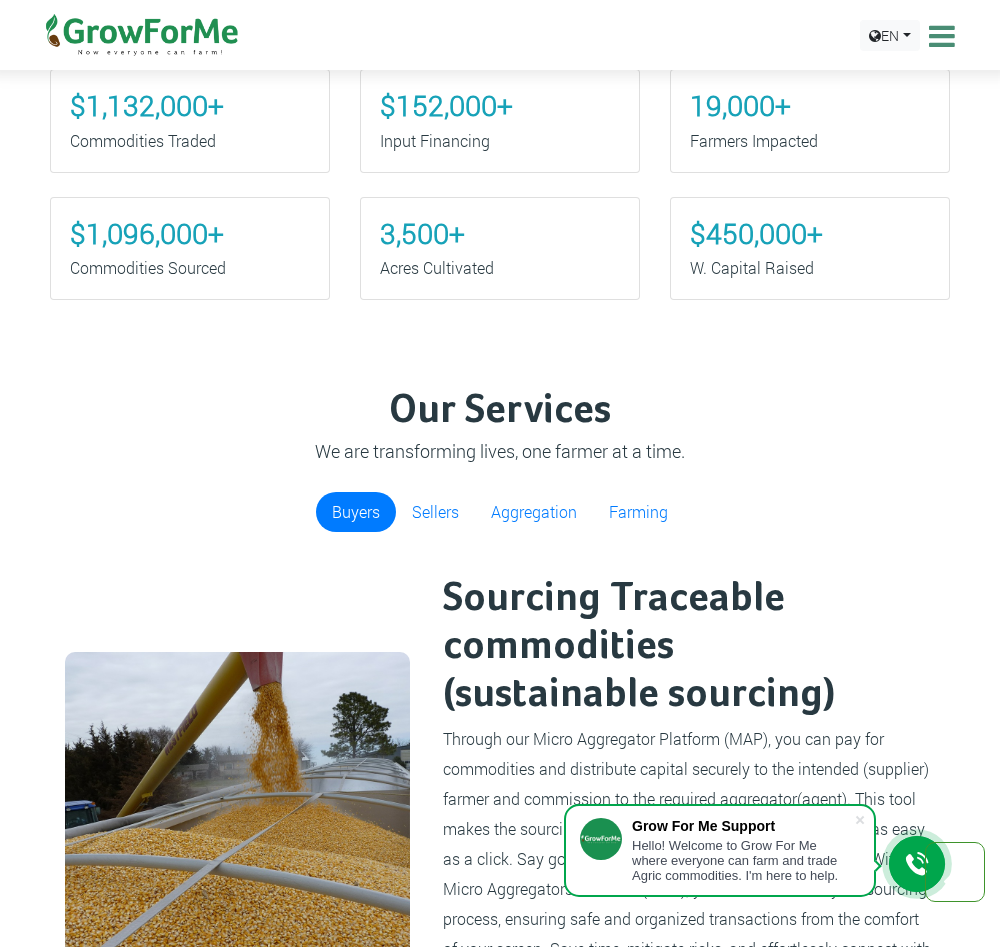 scroll, scrollTop: 1200, scrollLeft: 0, axis: vertical 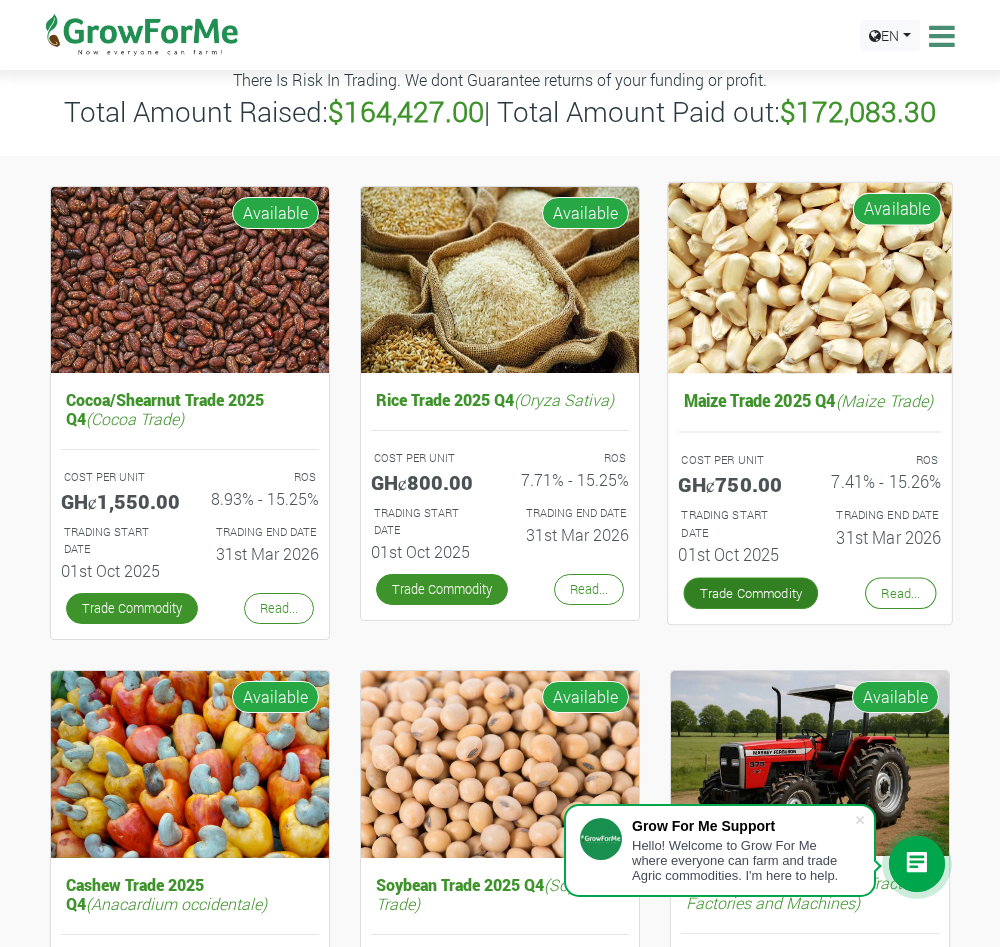 click on "Trade Commodity" at bounding box center (750, 593) 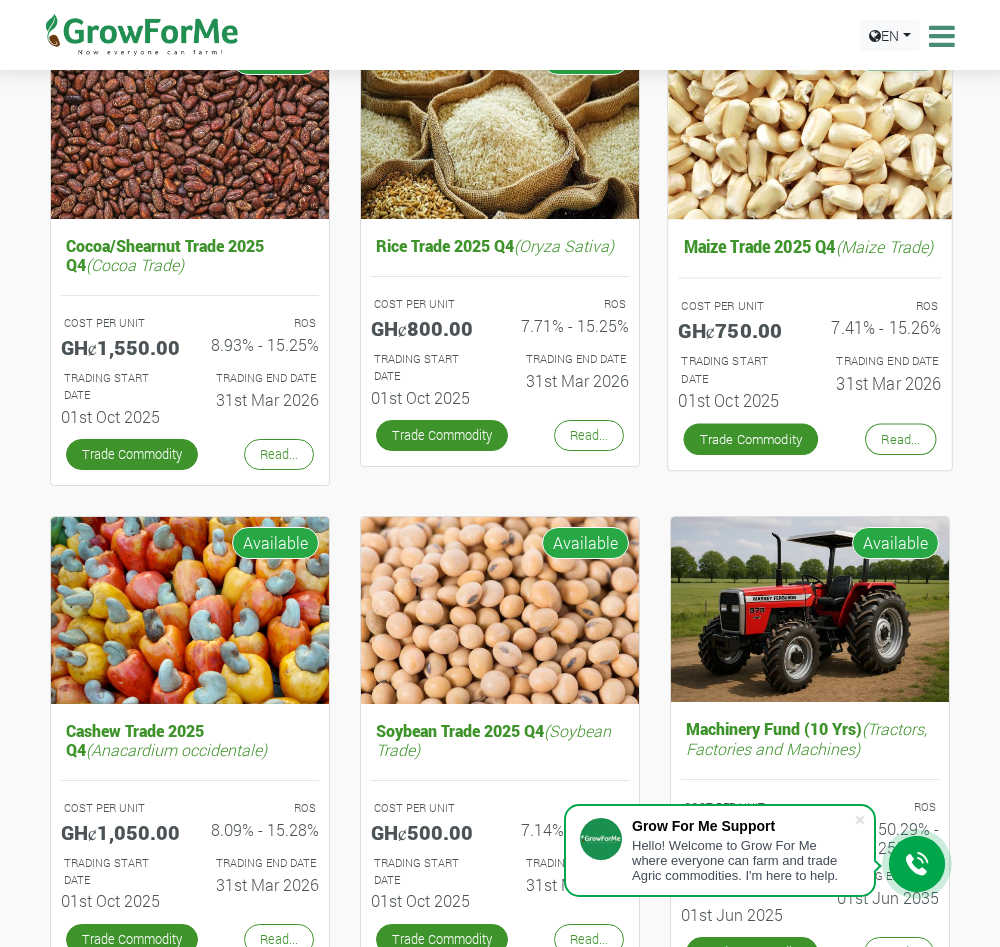 scroll, scrollTop: 399, scrollLeft: 0, axis: vertical 